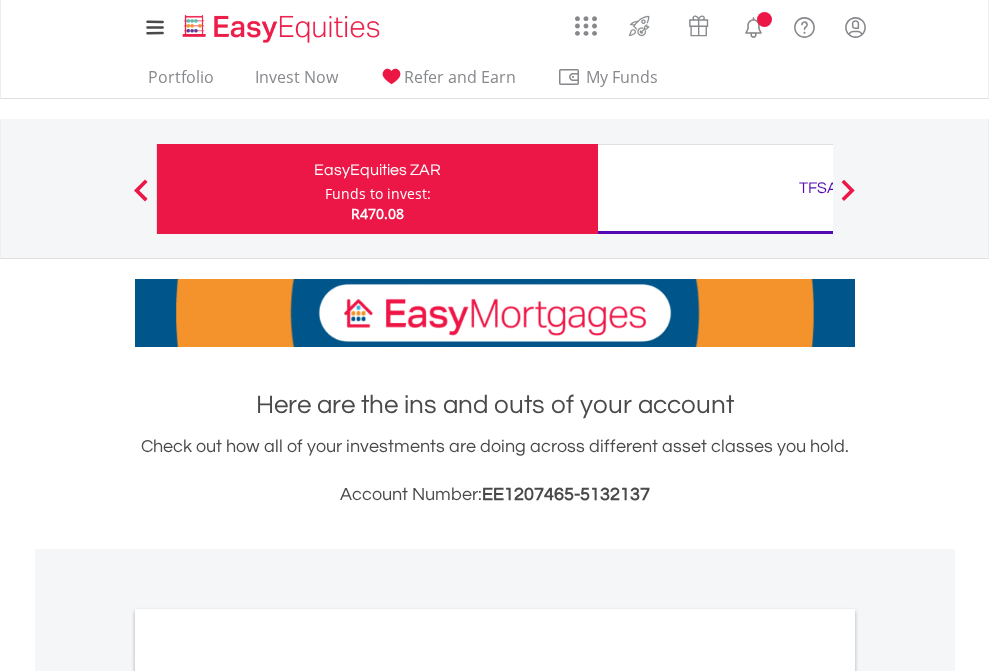 scroll, scrollTop: 0, scrollLeft: 0, axis: both 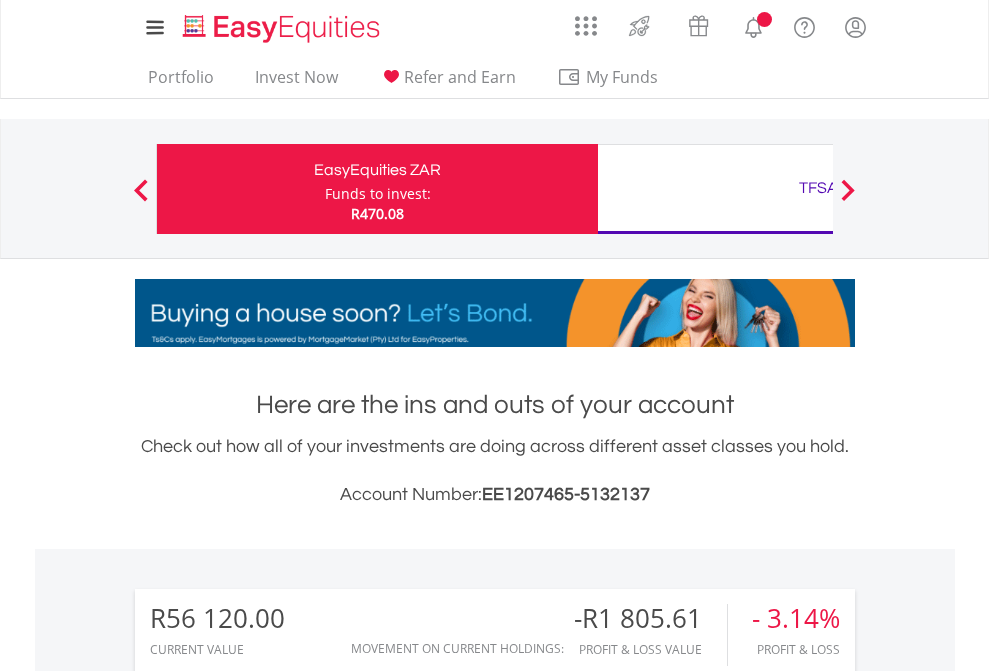 click on "Funds to invest:" at bounding box center [378, 194] 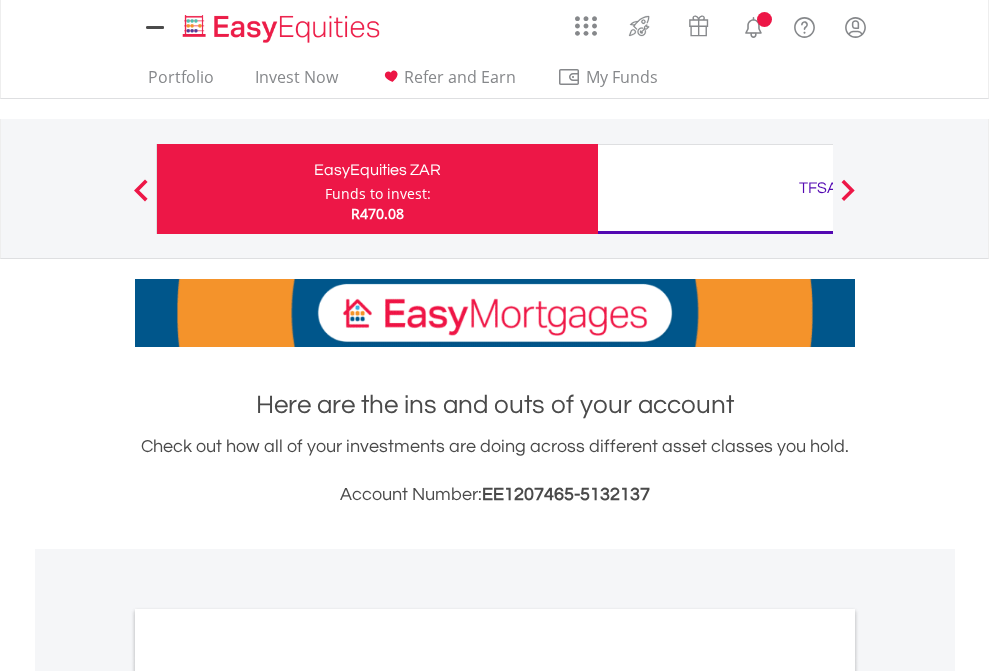 scroll, scrollTop: 0, scrollLeft: 0, axis: both 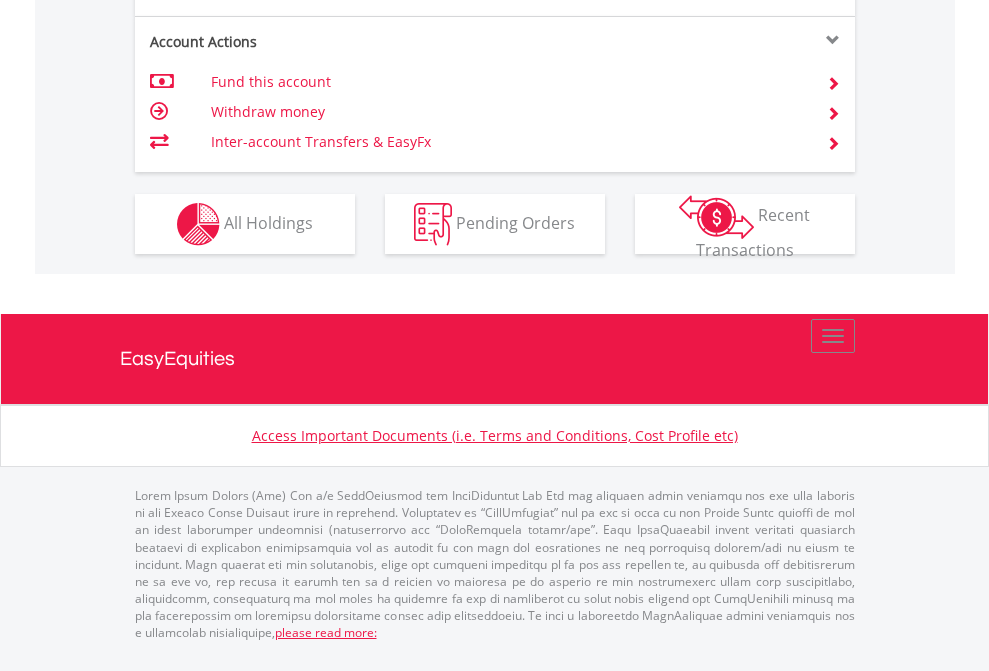 click on "Investment types" at bounding box center [706, -337] 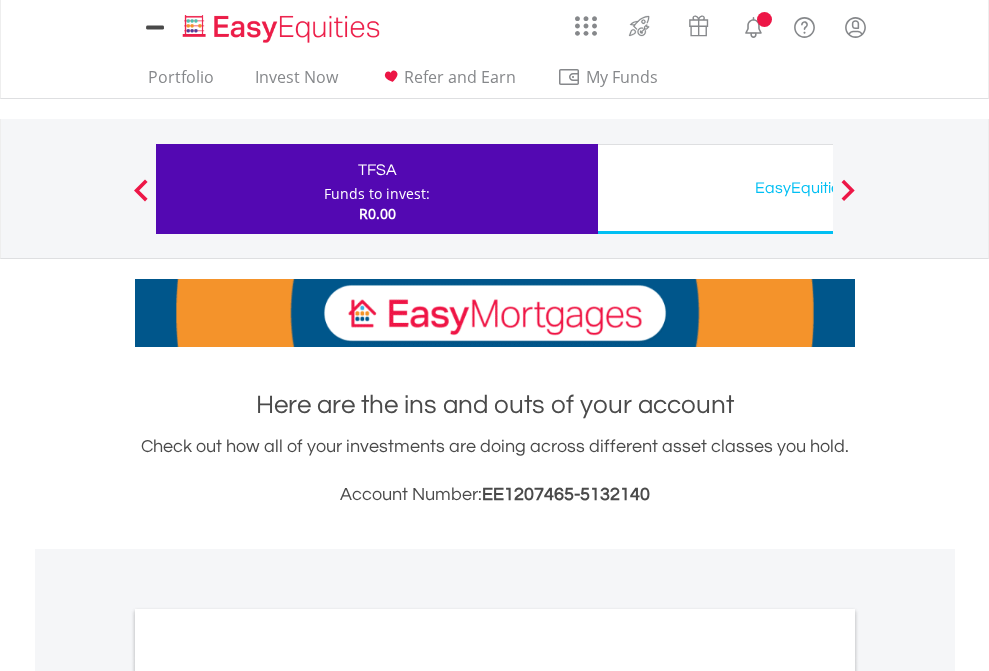 scroll, scrollTop: 0, scrollLeft: 0, axis: both 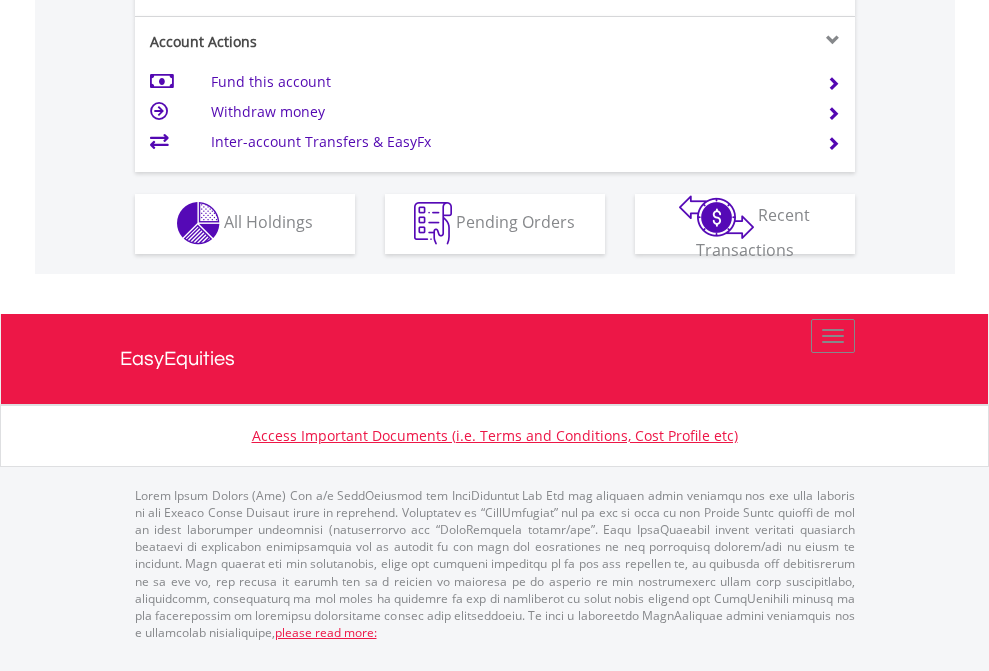 click on "Investment types" at bounding box center [706, -353] 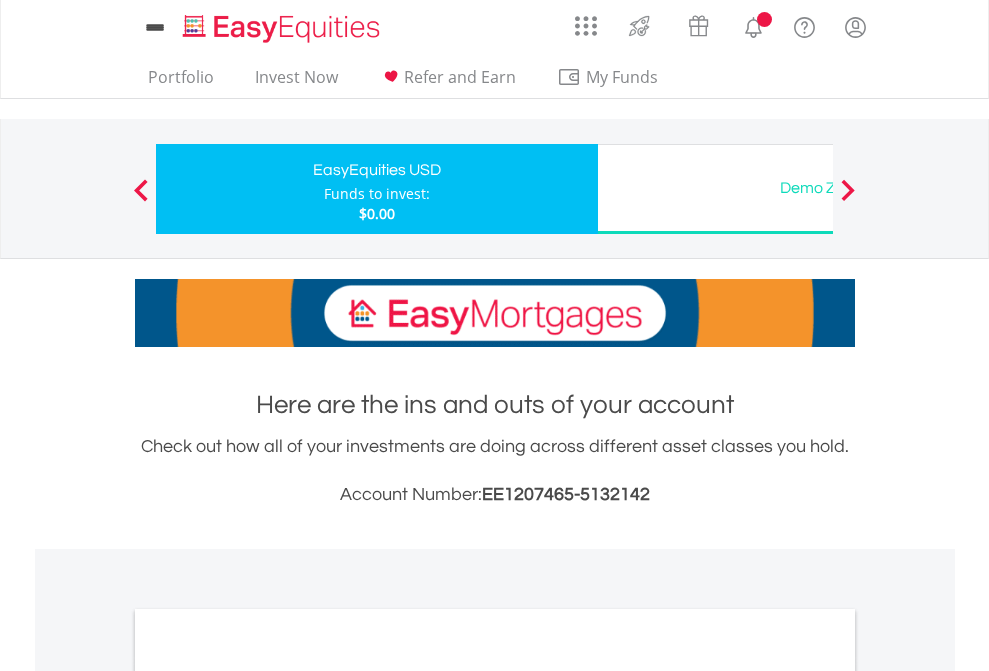 scroll, scrollTop: 0, scrollLeft: 0, axis: both 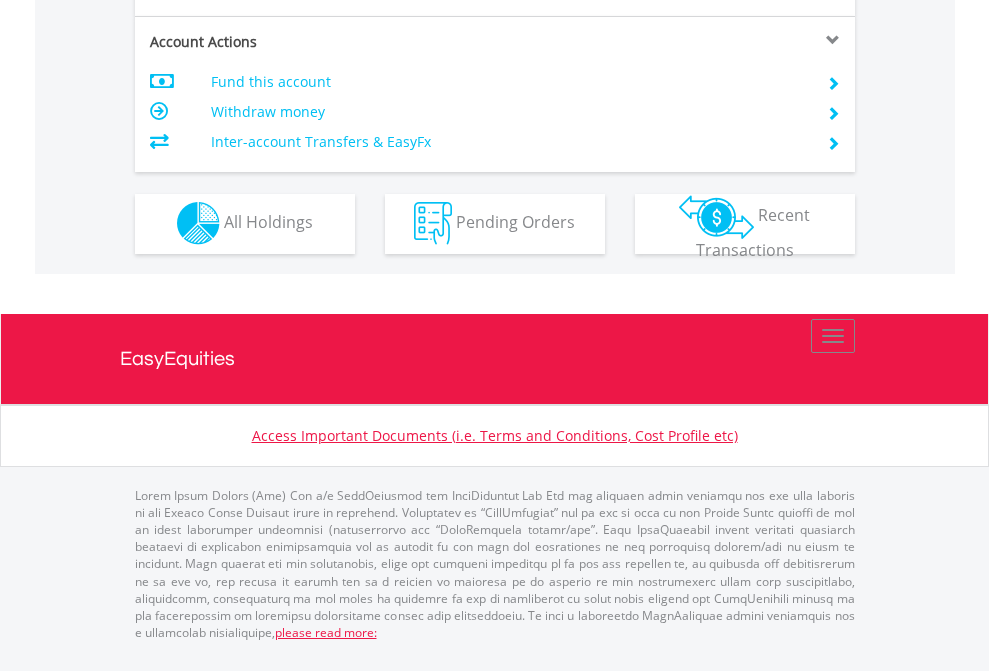 click on "Investment types" at bounding box center [706, -353] 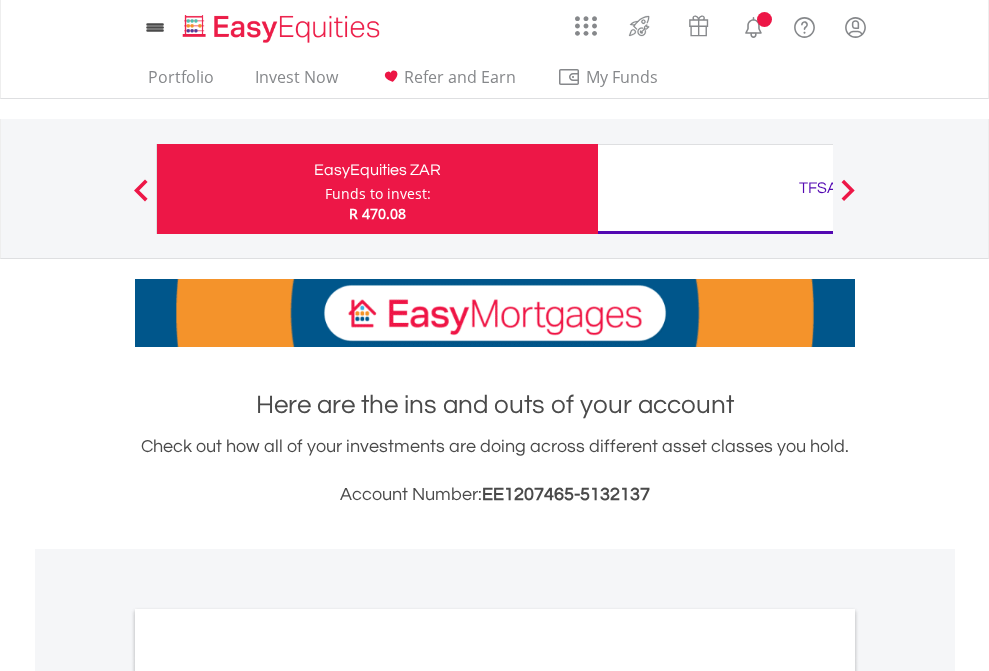 scroll, scrollTop: 0, scrollLeft: 0, axis: both 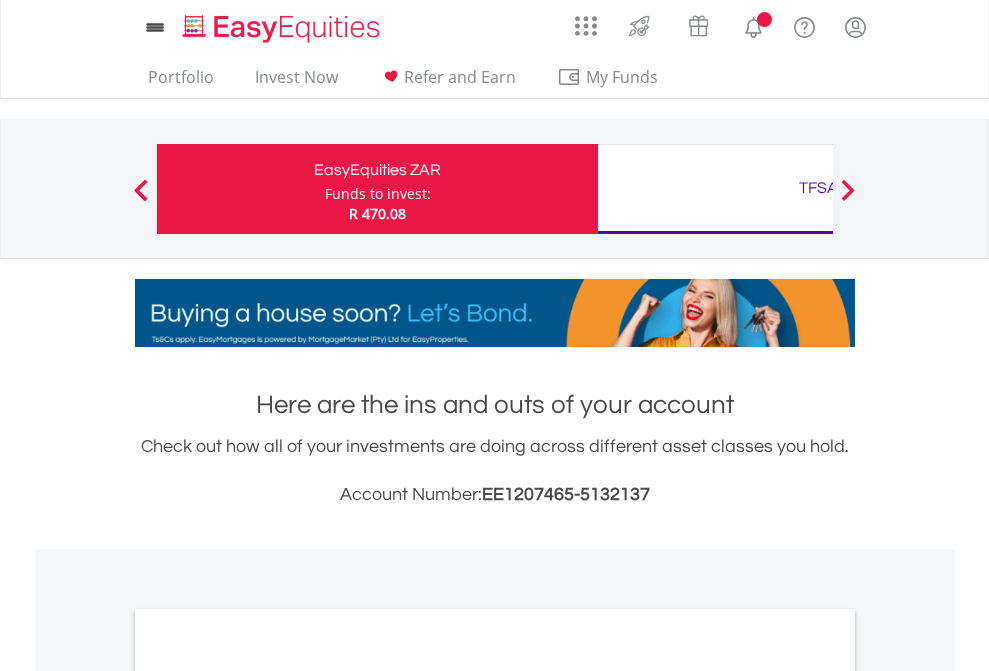 click on "All Holdings" at bounding box center (268, 1096) 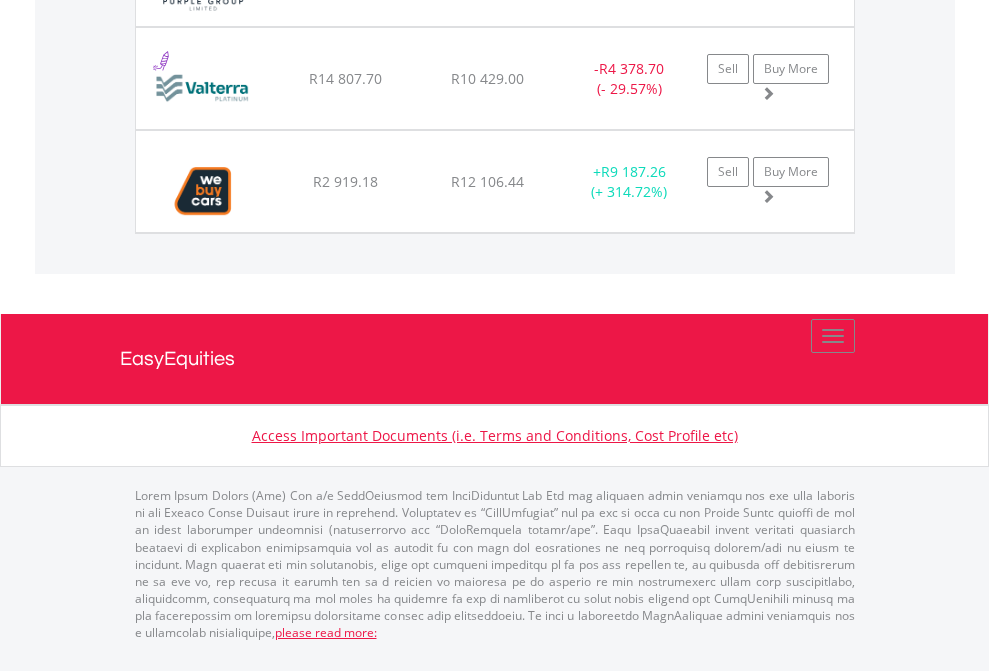 scroll, scrollTop: 2305, scrollLeft: 0, axis: vertical 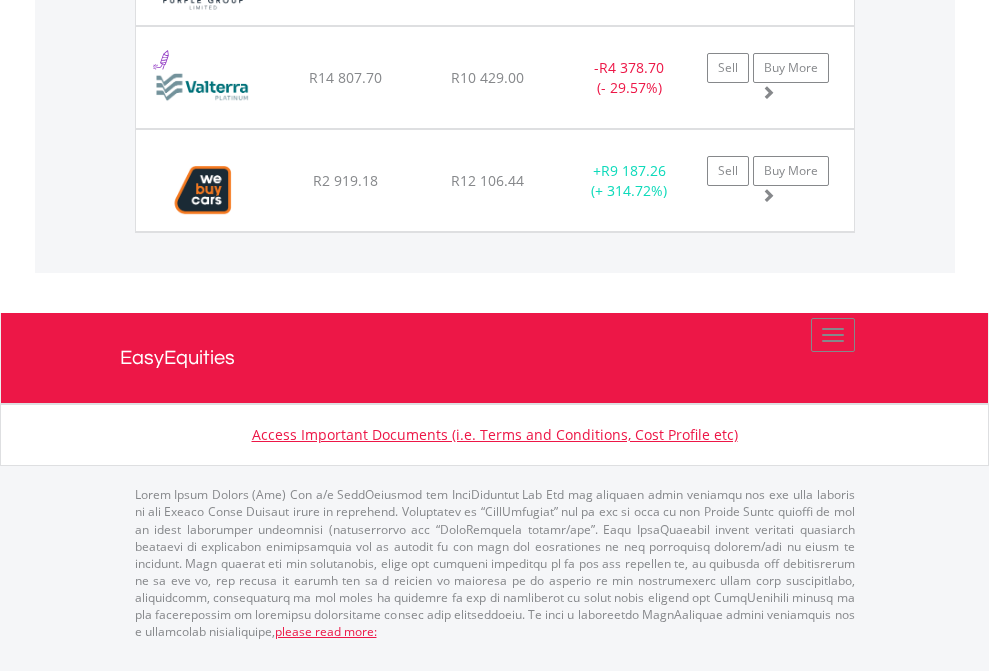 click on "TFSA" at bounding box center (818, -1883) 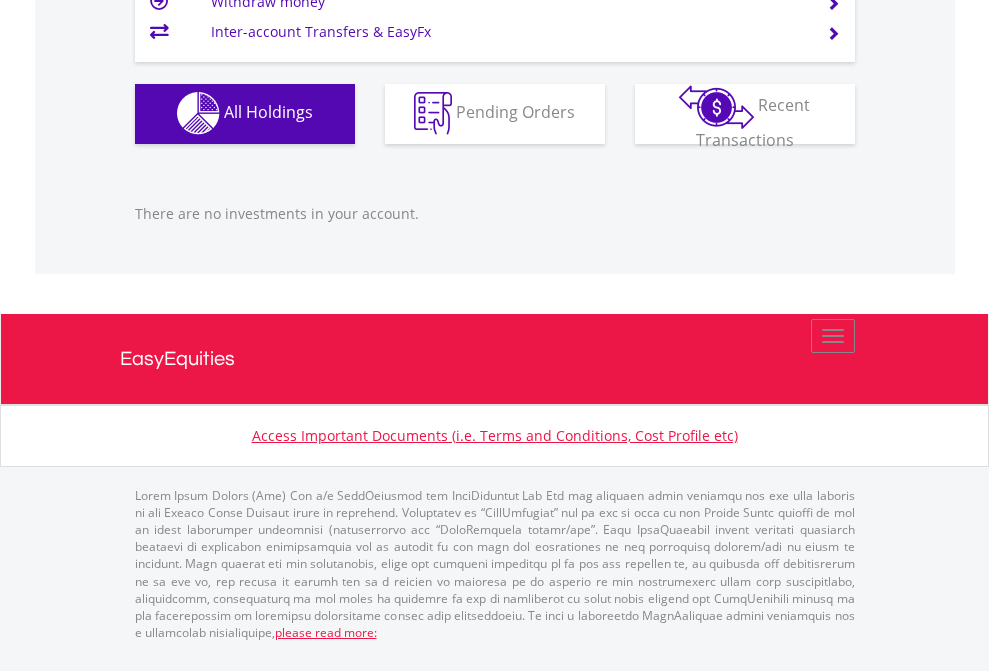 scroll, scrollTop: 1980, scrollLeft: 0, axis: vertical 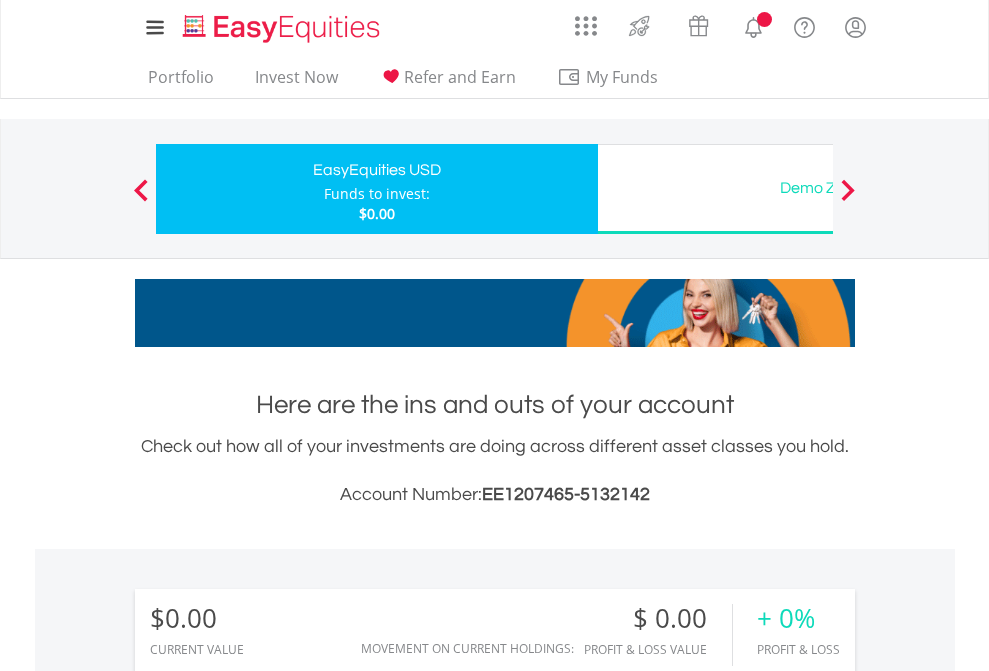 click on "All Holdings" at bounding box center [268, 1442] 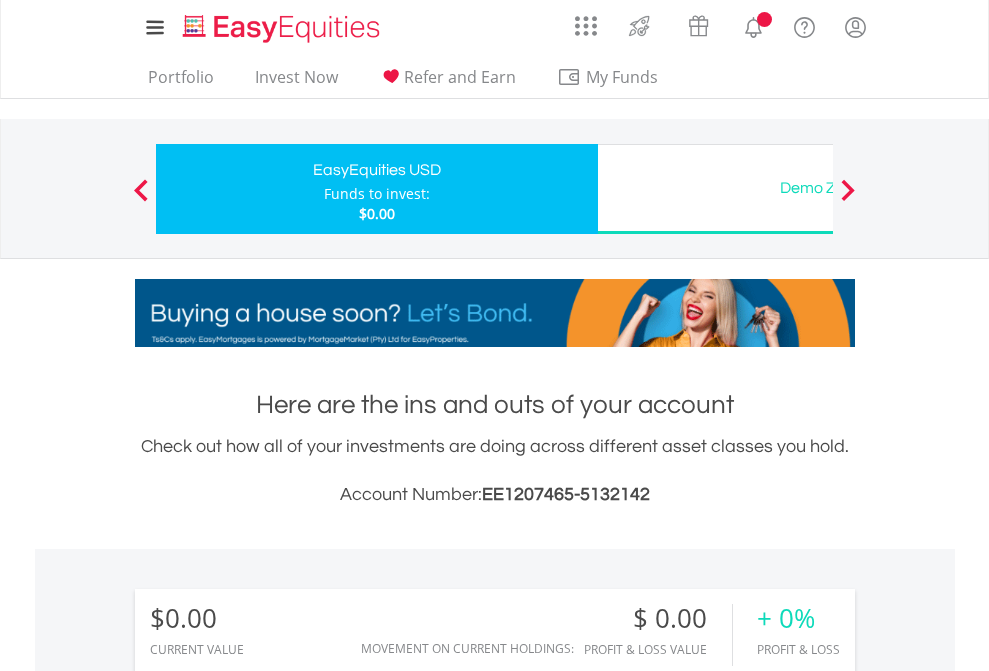 scroll, scrollTop: 999808, scrollLeft: 999687, axis: both 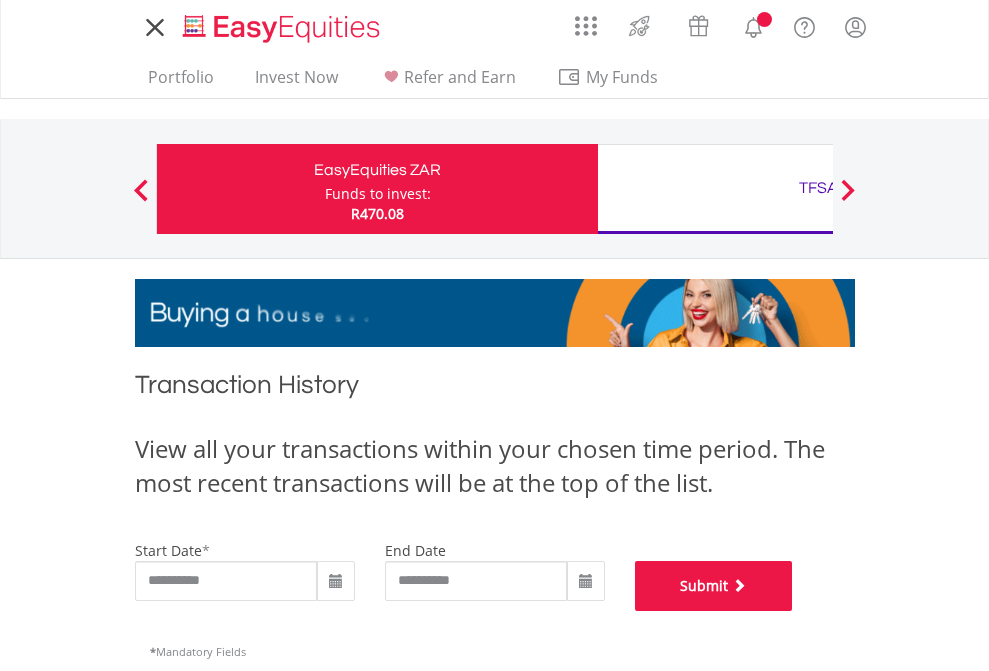 click on "Submit" at bounding box center (714, 586) 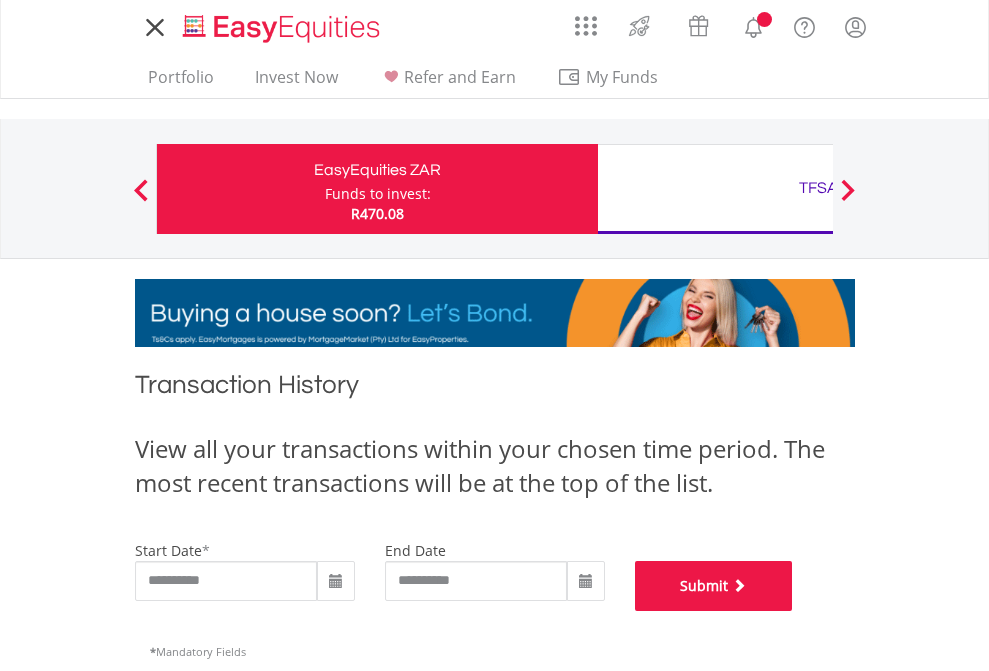 scroll, scrollTop: 811, scrollLeft: 0, axis: vertical 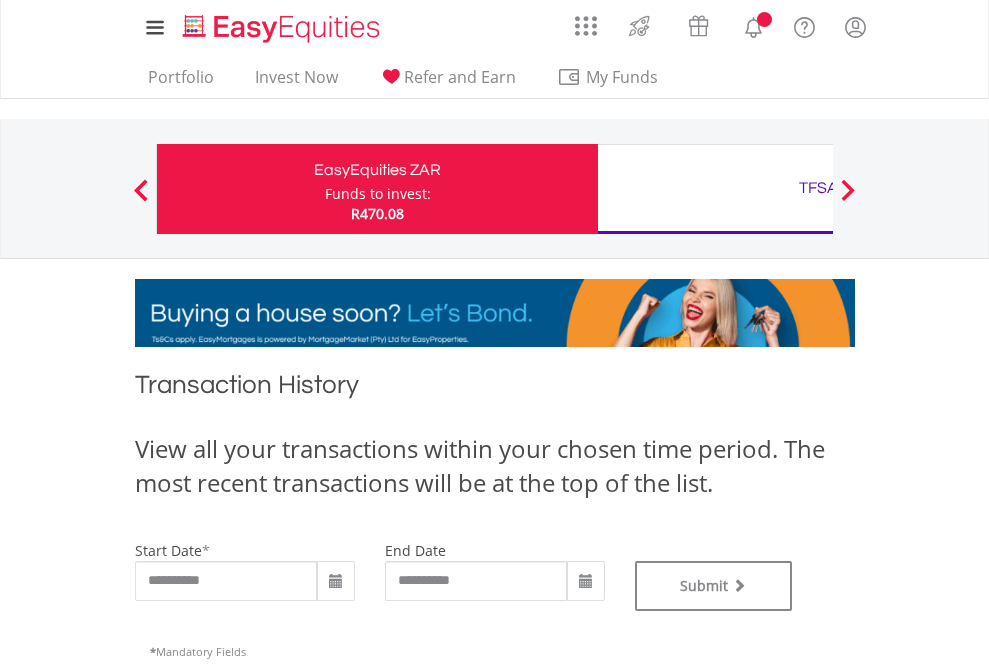 click on "TFSA" at bounding box center [818, 188] 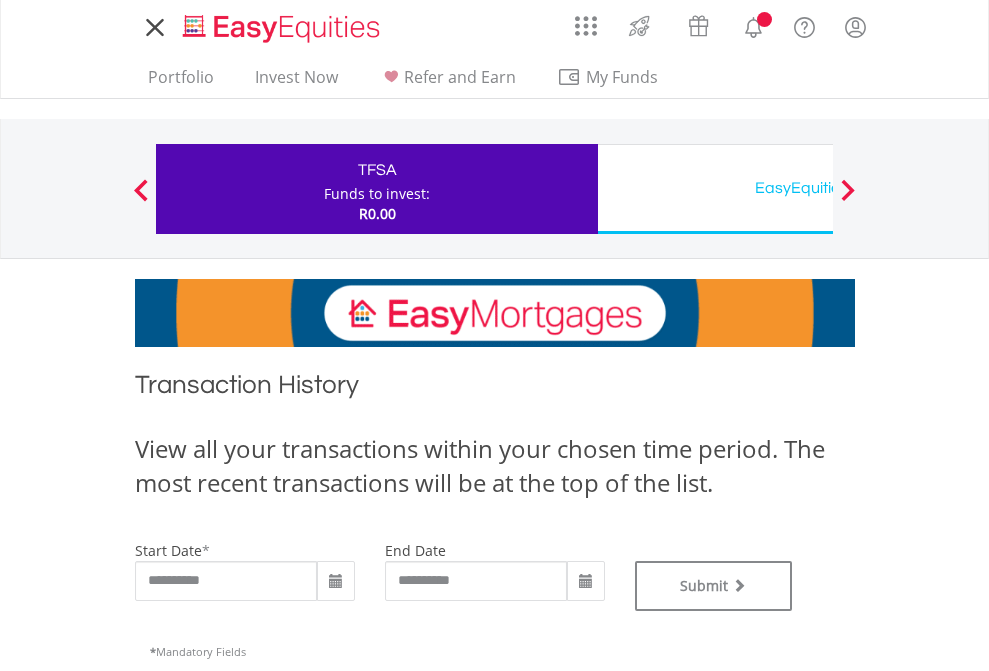 scroll, scrollTop: 0, scrollLeft: 0, axis: both 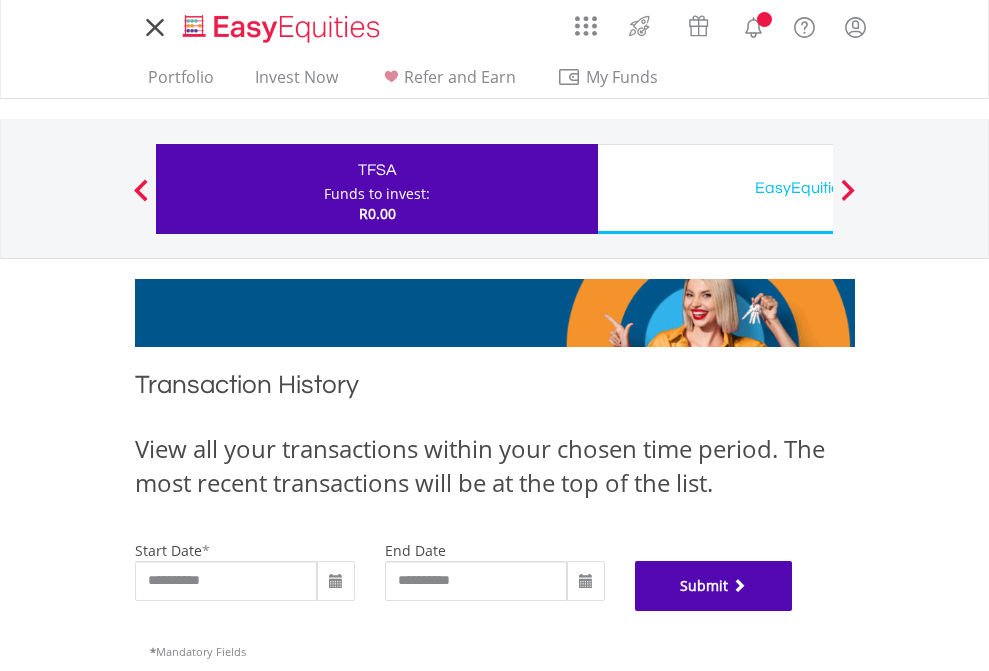 click on "Submit" at bounding box center [714, 586] 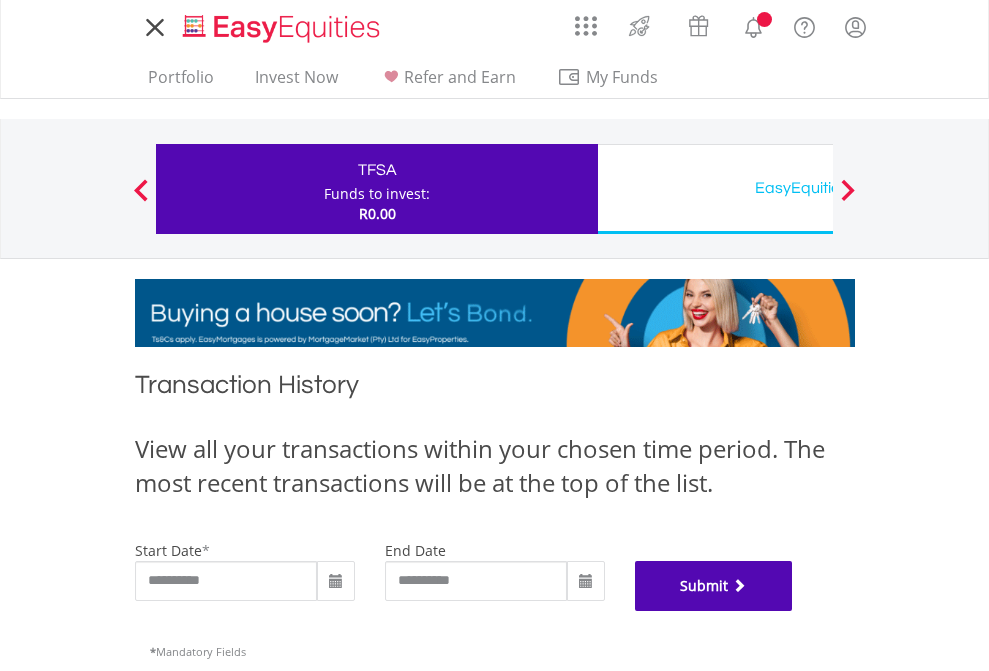 scroll, scrollTop: 811, scrollLeft: 0, axis: vertical 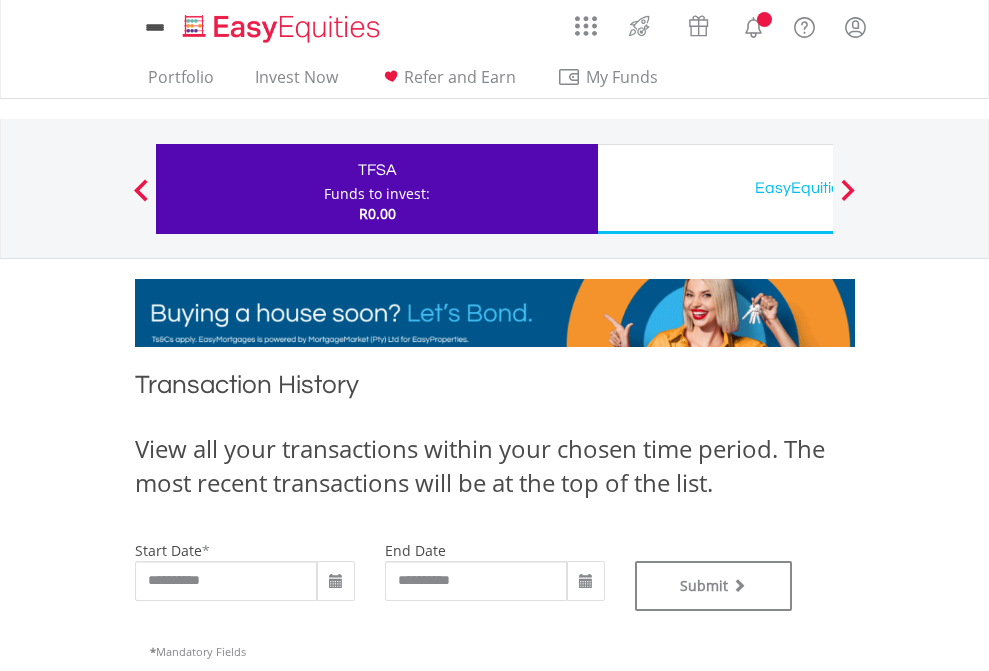 click on "EasyEquities USD" at bounding box center [818, 188] 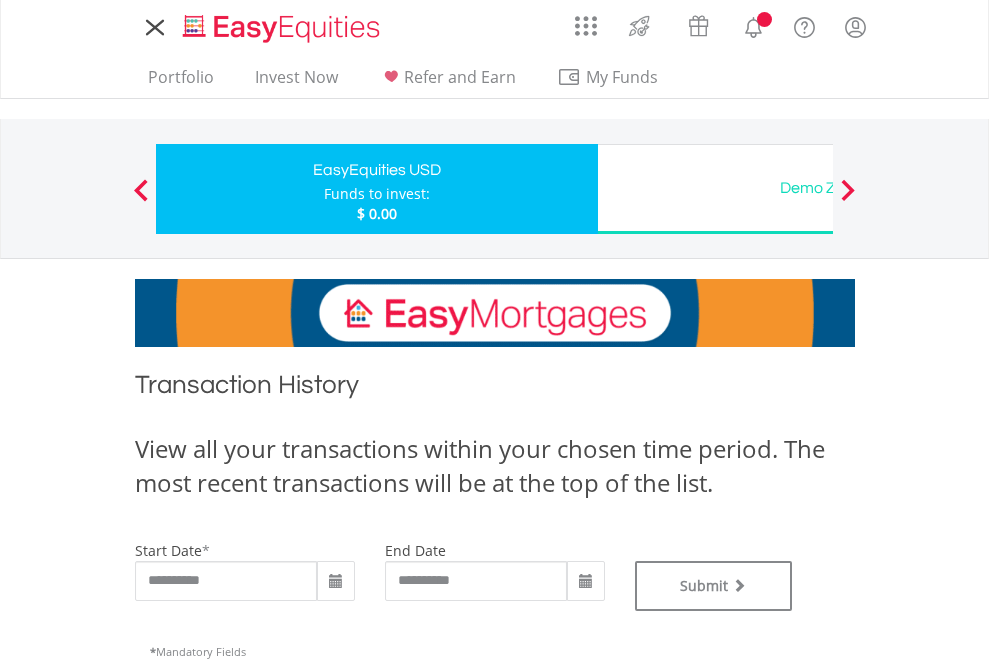 scroll, scrollTop: 0, scrollLeft: 0, axis: both 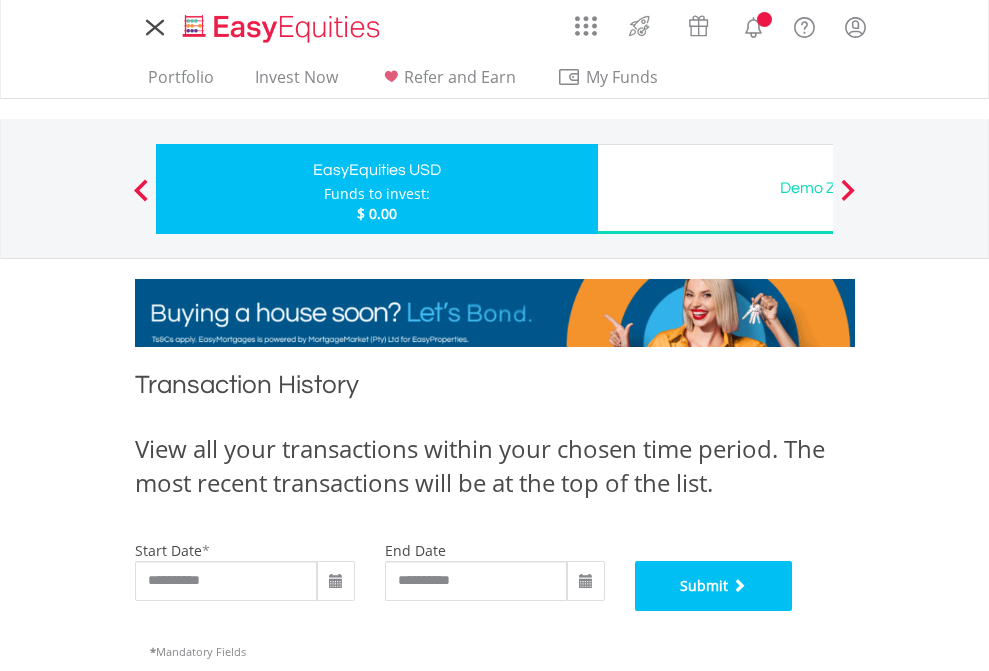 click on "Submit" at bounding box center (714, 586) 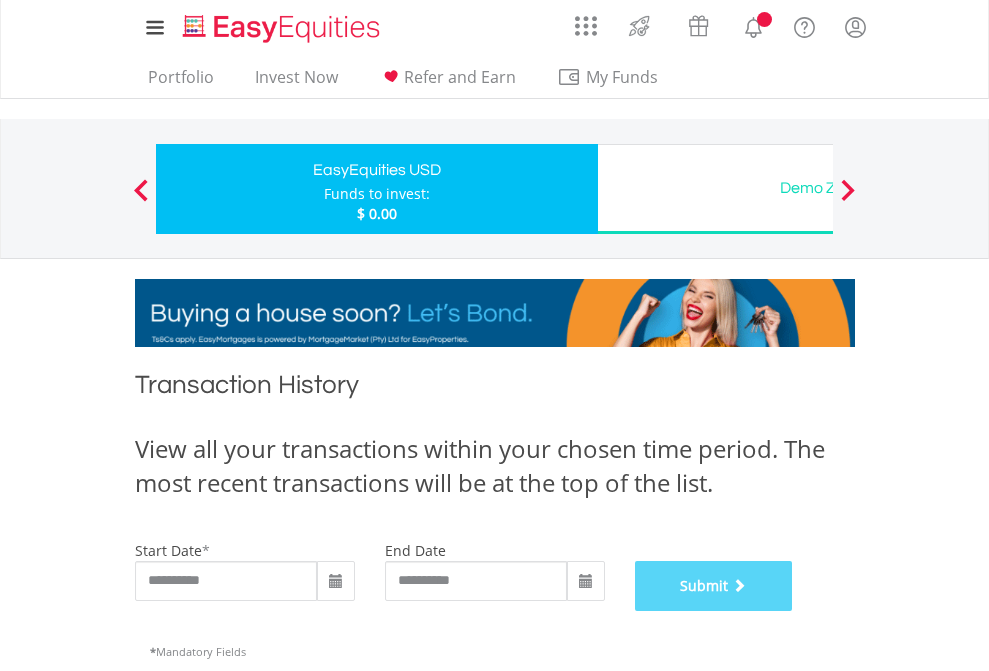 scroll, scrollTop: 811, scrollLeft: 0, axis: vertical 